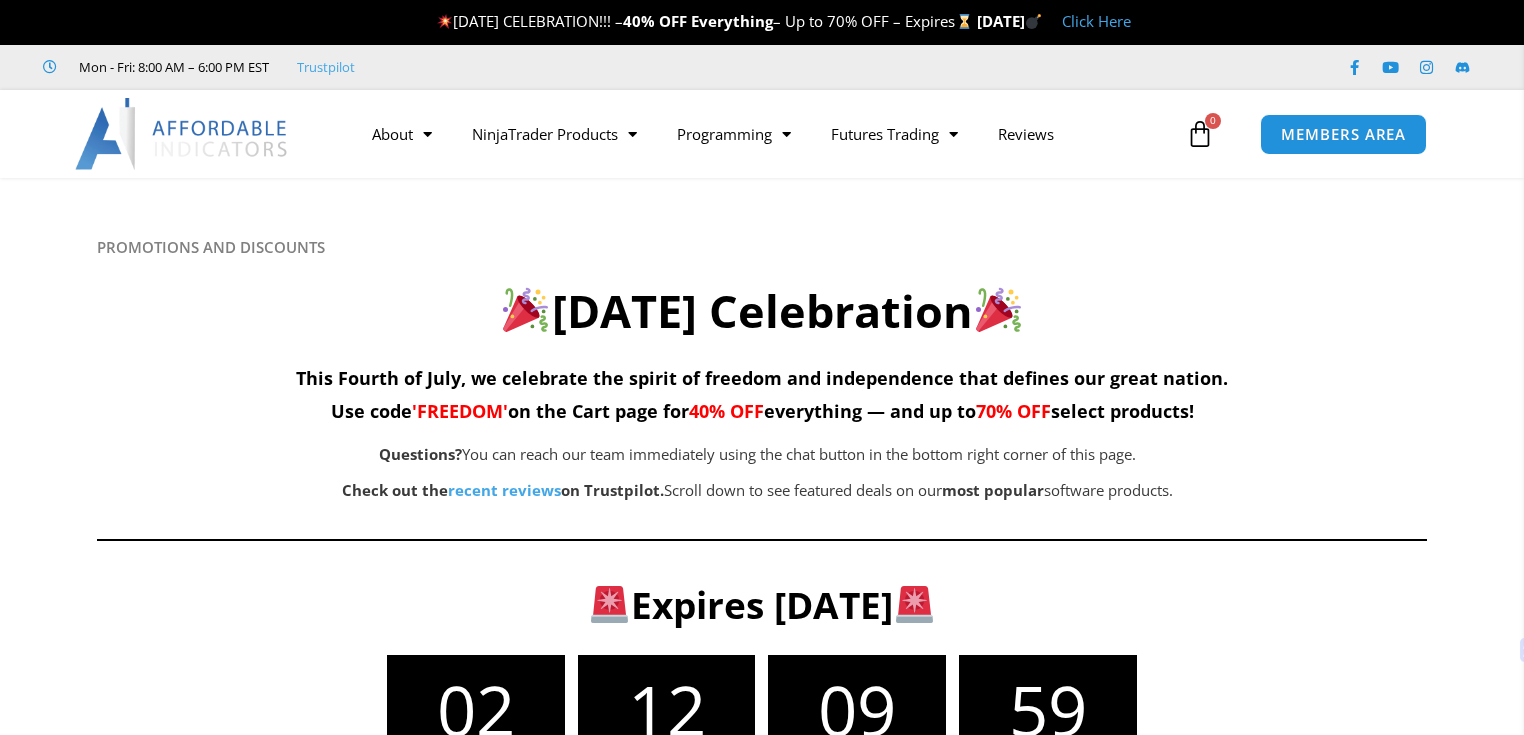 scroll, scrollTop: 0, scrollLeft: 0, axis: both 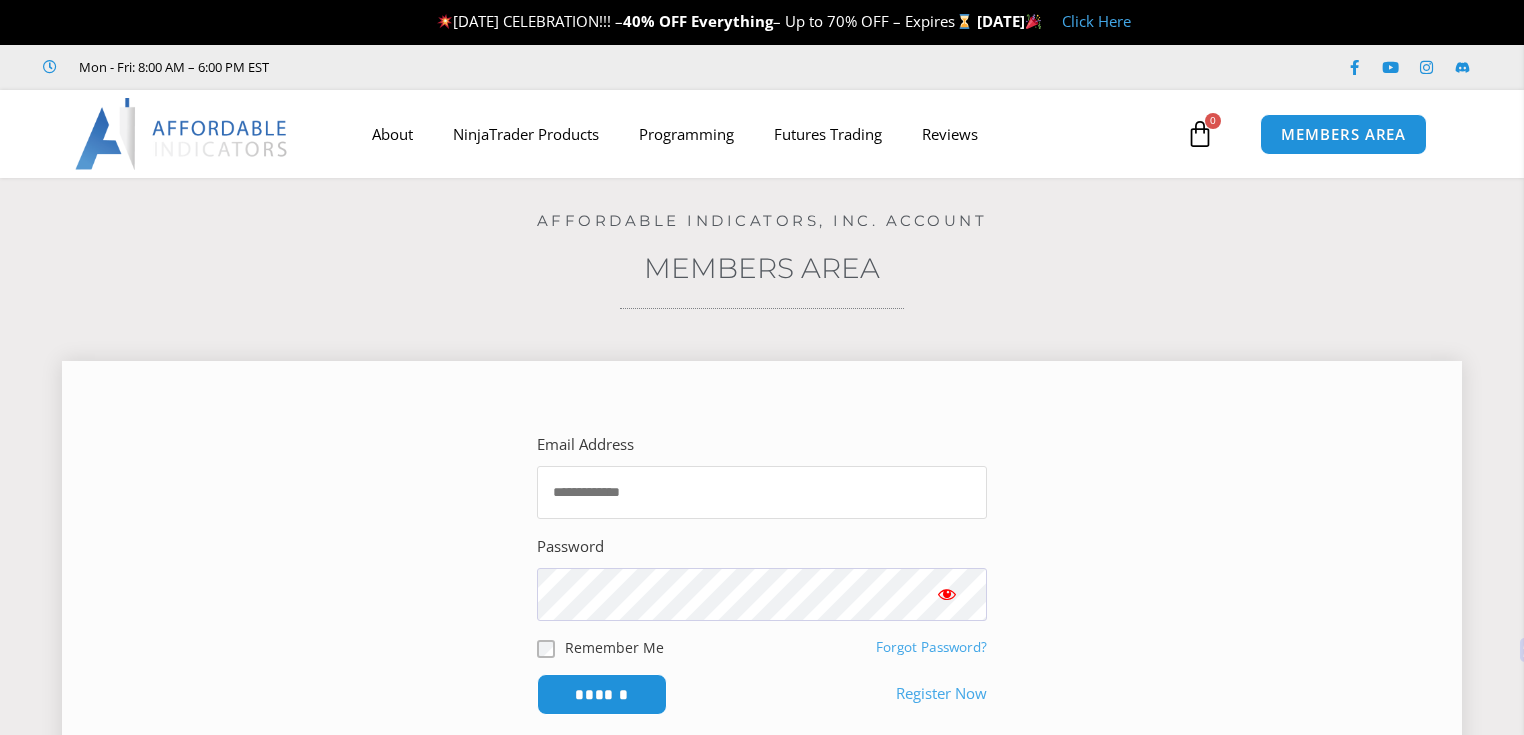 click on "Email Address" at bounding box center [762, 492] 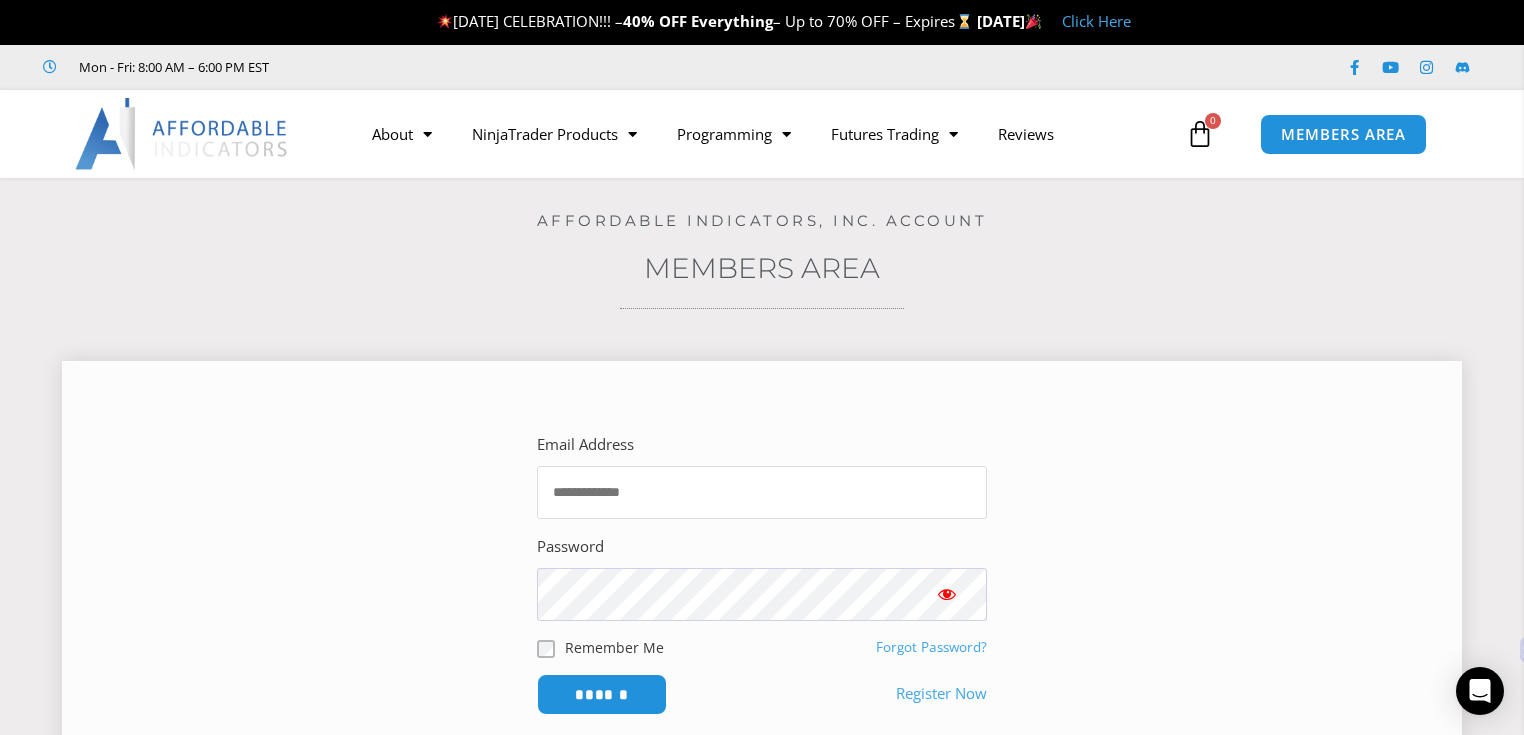 click on "Email Address" at bounding box center (762, 492) 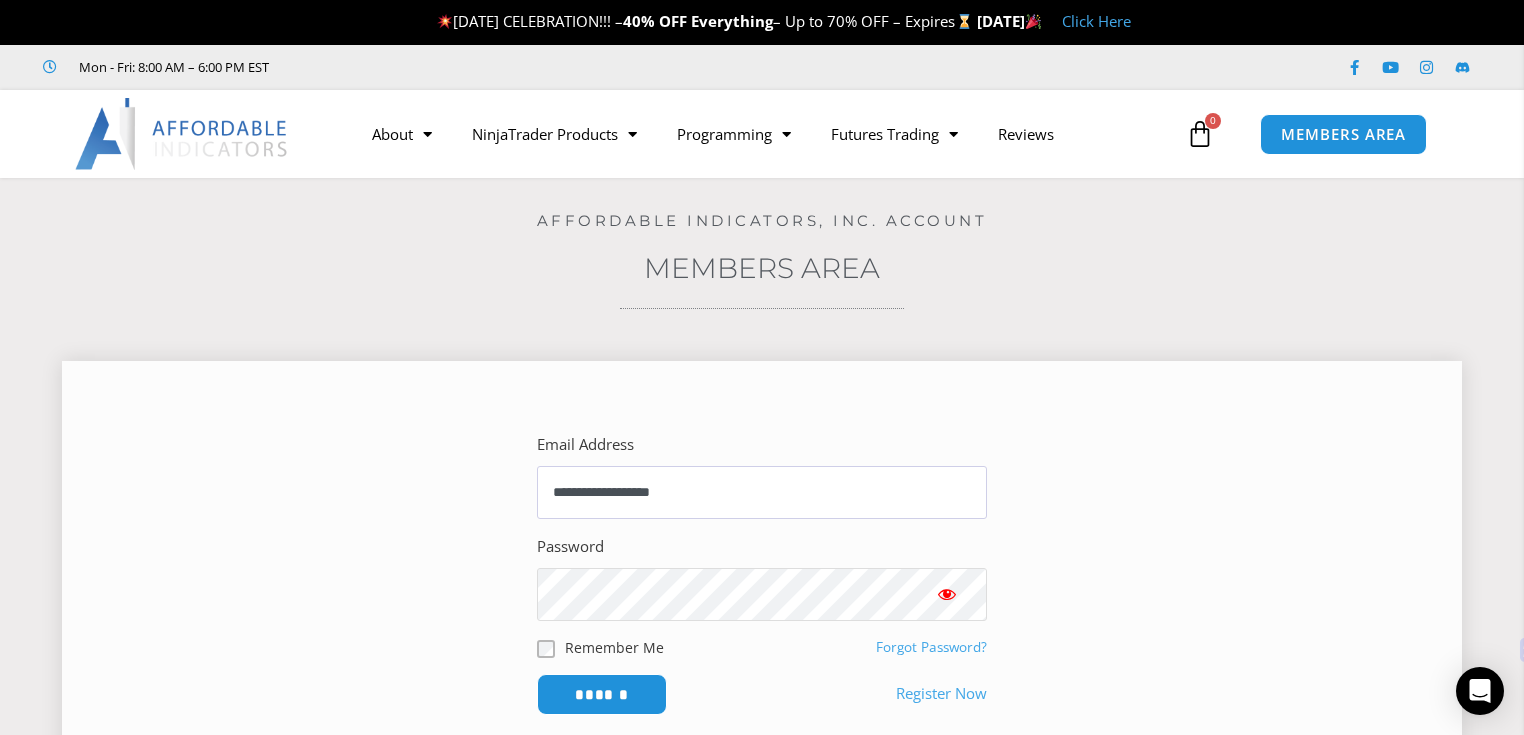 click on "******" at bounding box center [602, 694] 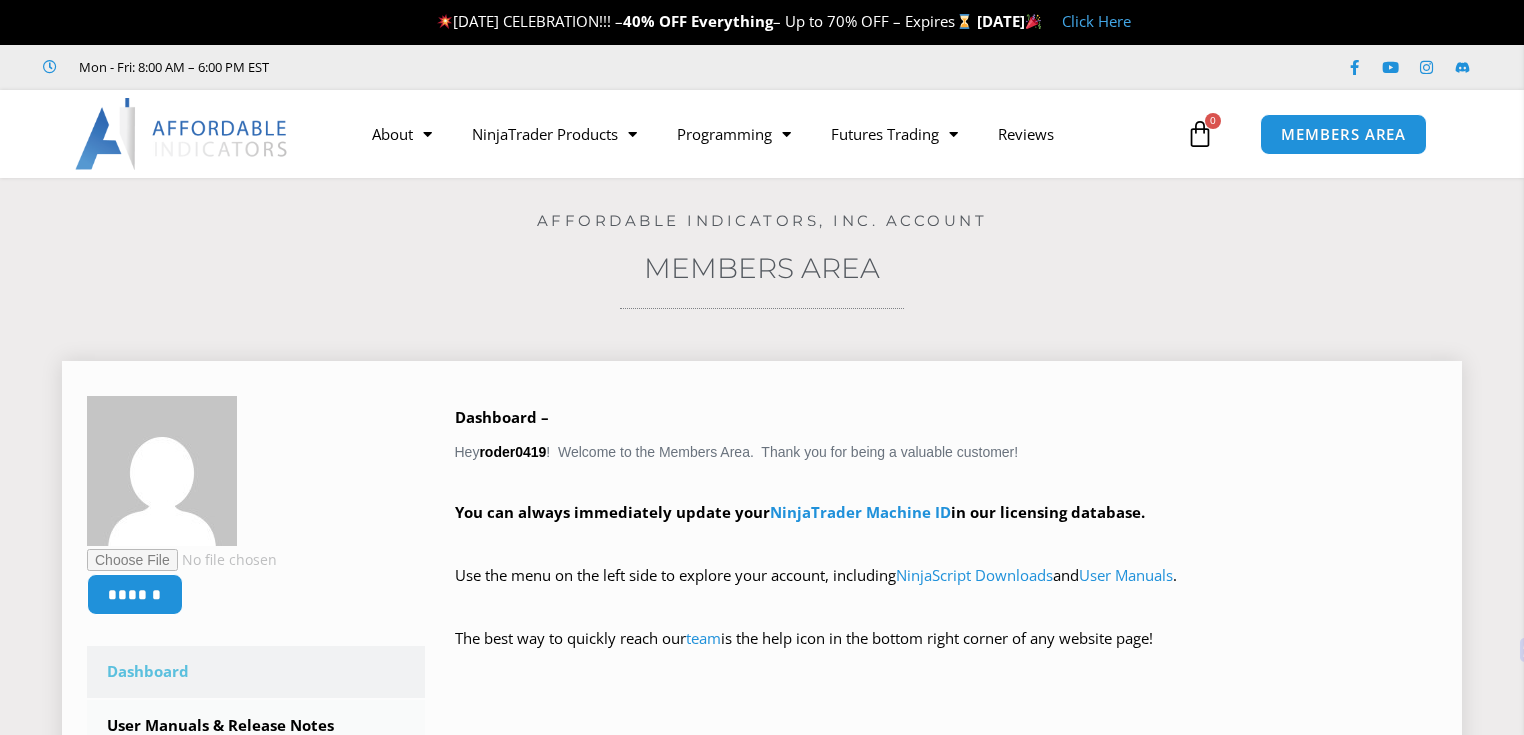 scroll, scrollTop: 0, scrollLeft: 0, axis: both 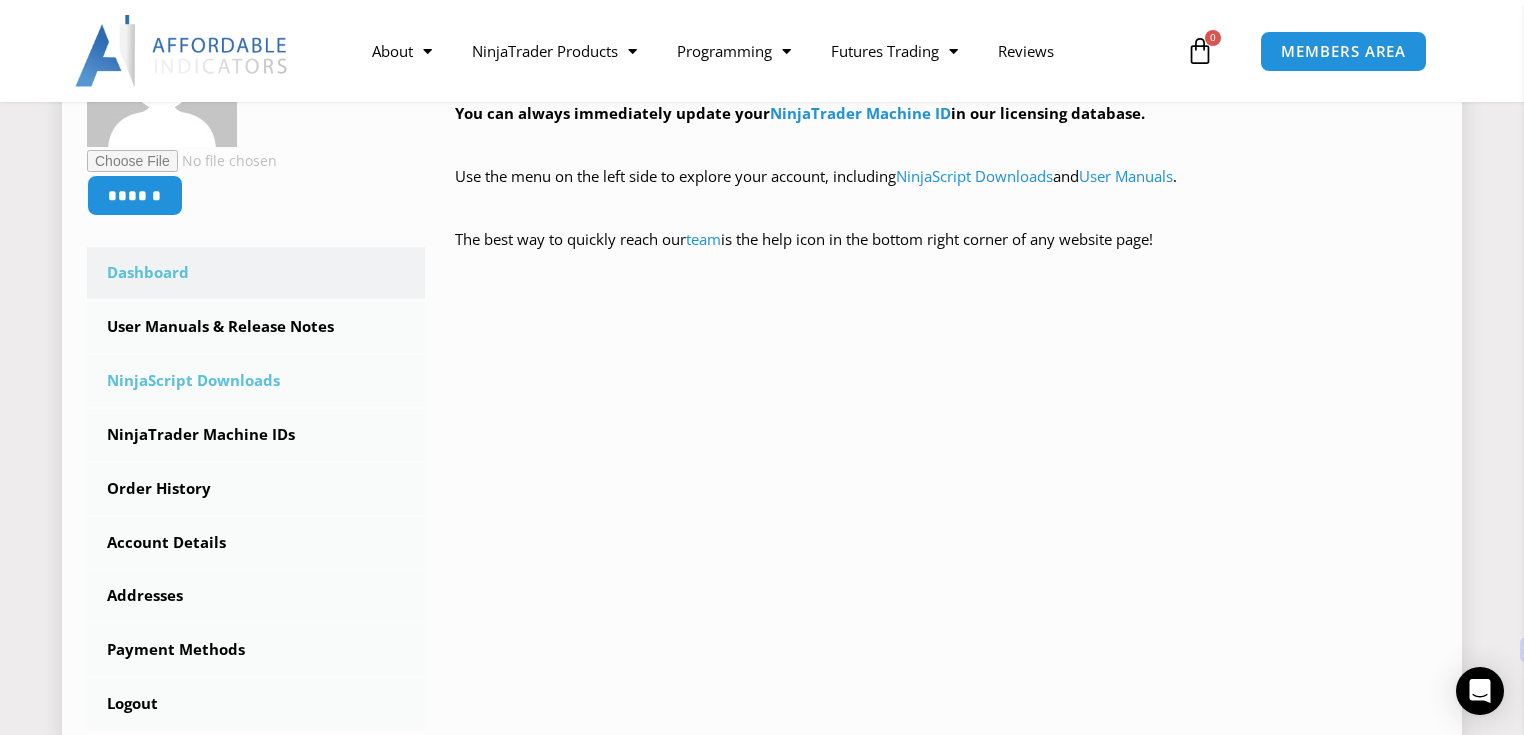 click on "NinjaScript Downloads" at bounding box center [256, 381] 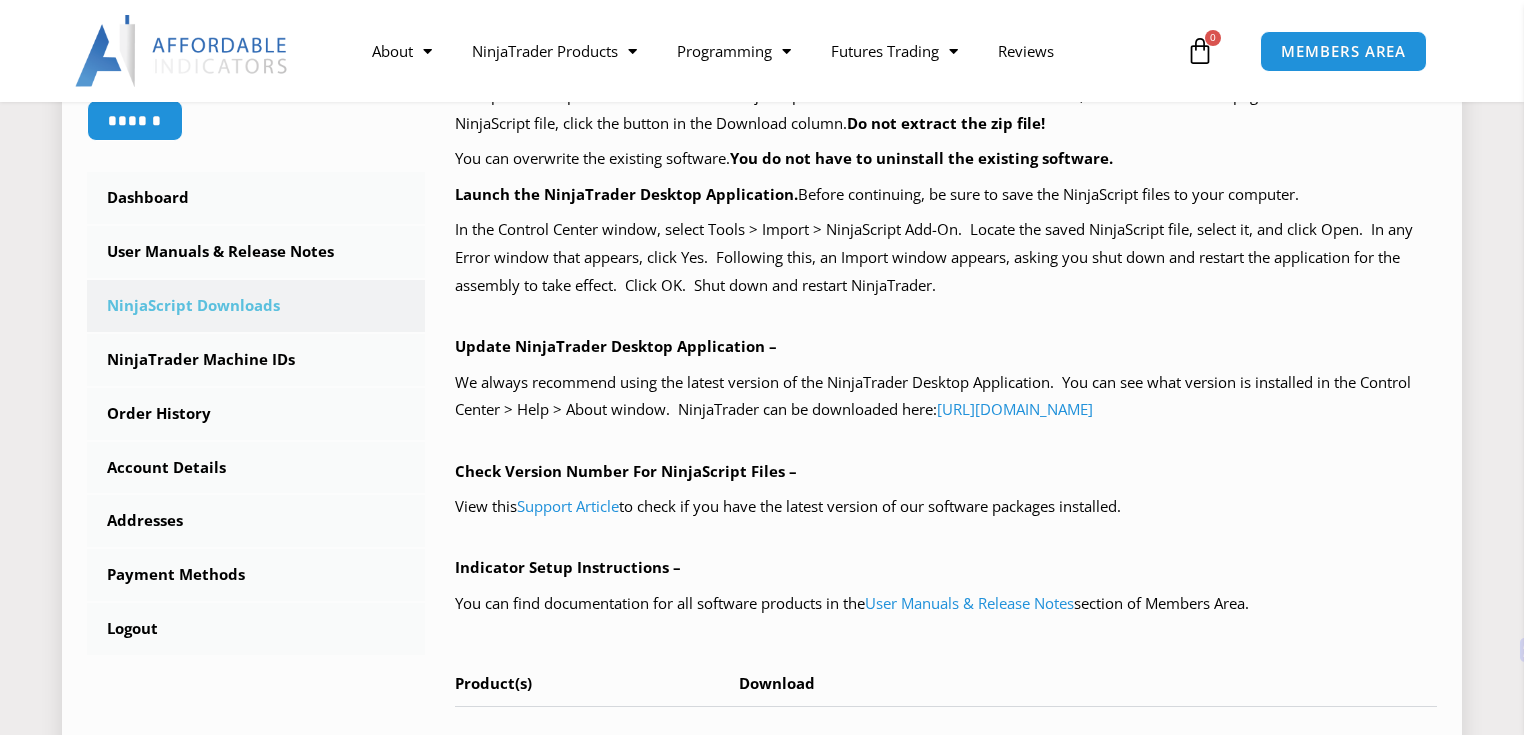 scroll, scrollTop: 0, scrollLeft: 0, axis: both 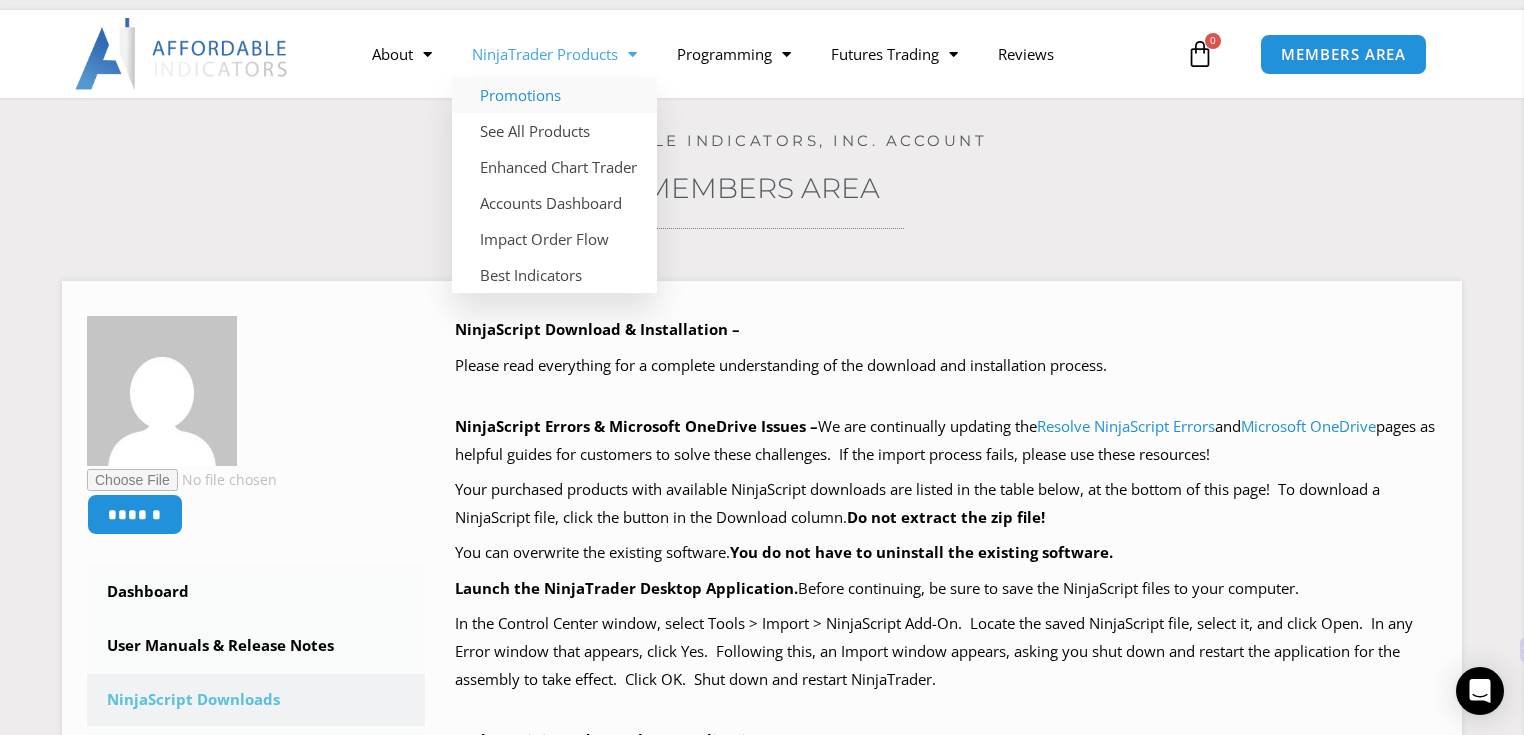 click on "Promotions" 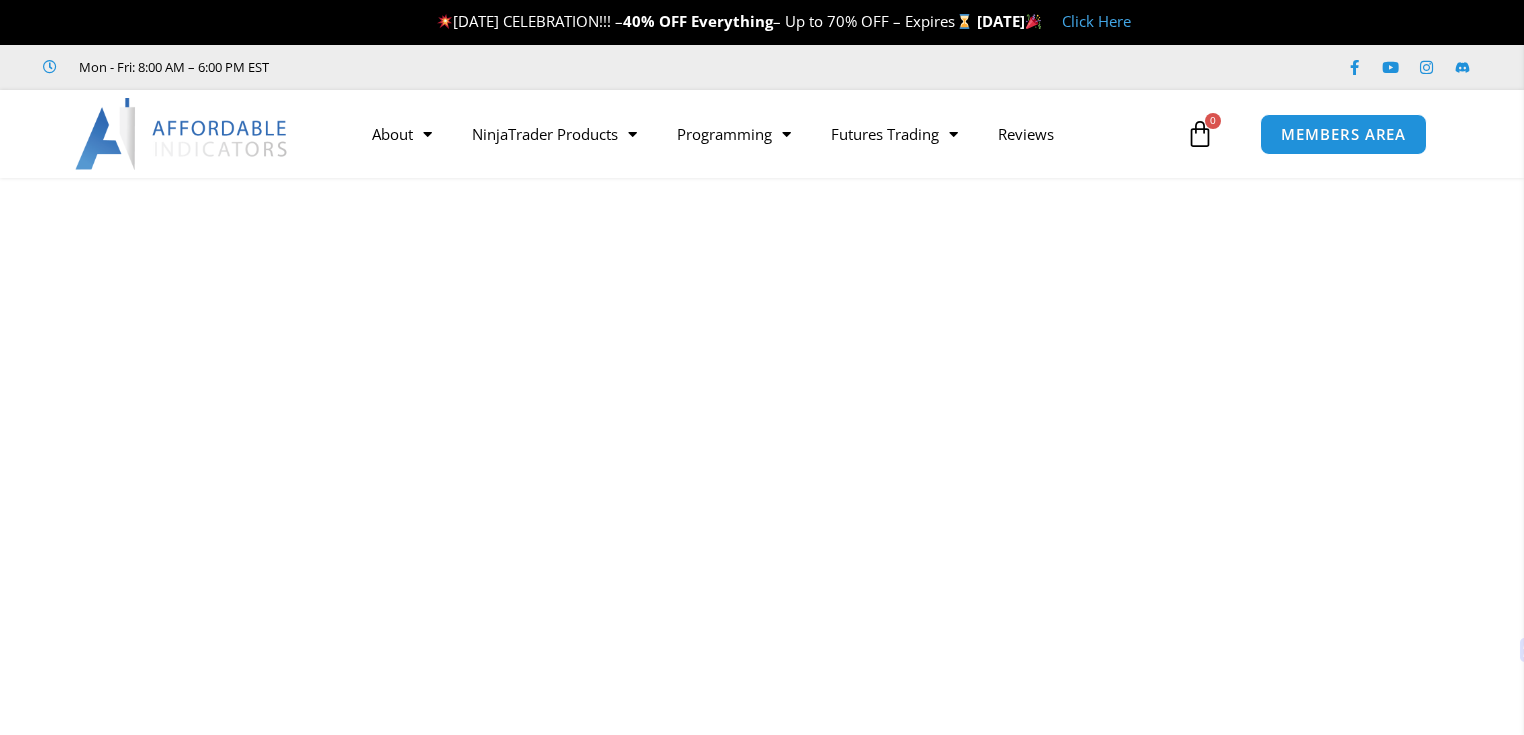 scroll, scrollTop: 0, scrollLeft: 0, axis: both 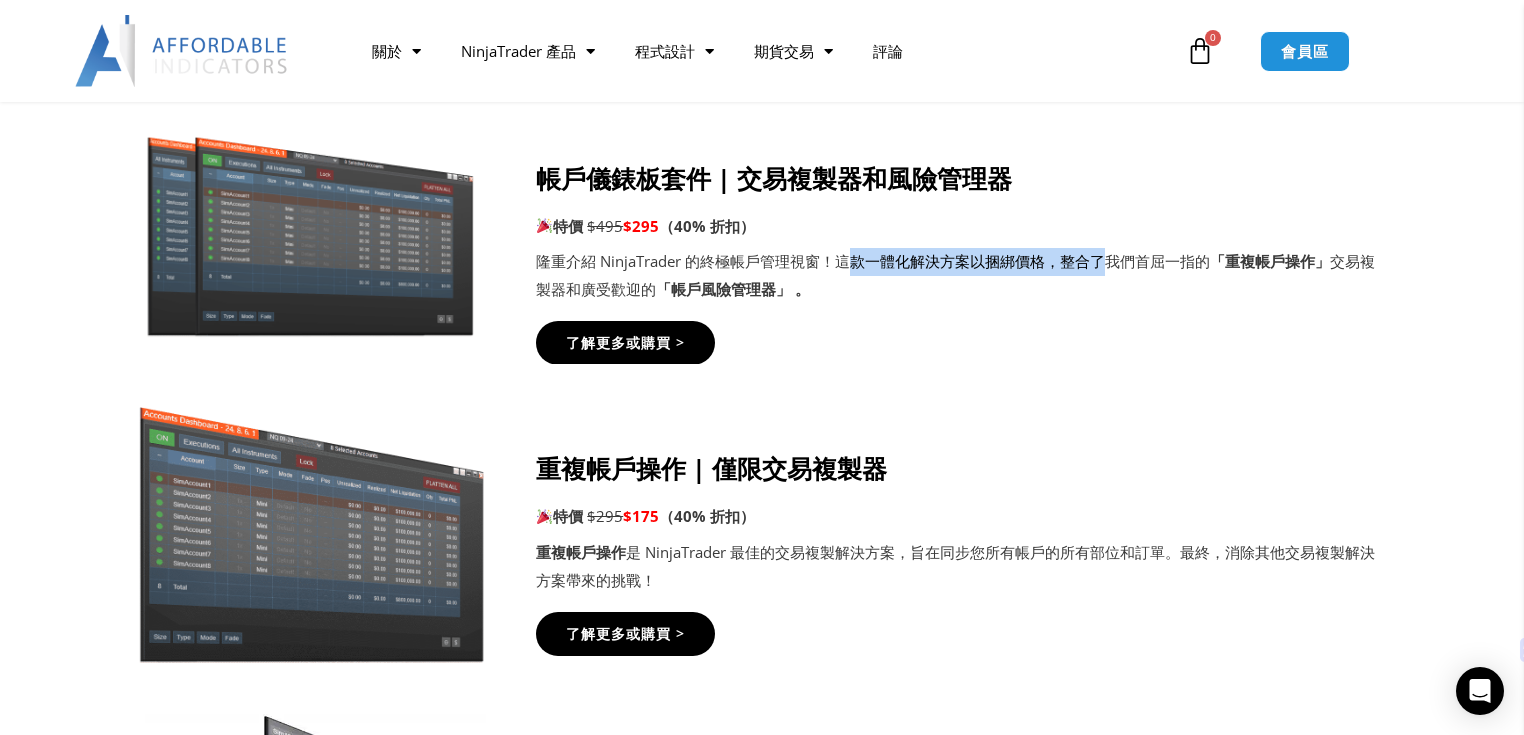 drag, startPoint x: 846, startPoint y: 265, endPoint x: 1105, endPoint y: 262, distance: 259.01736 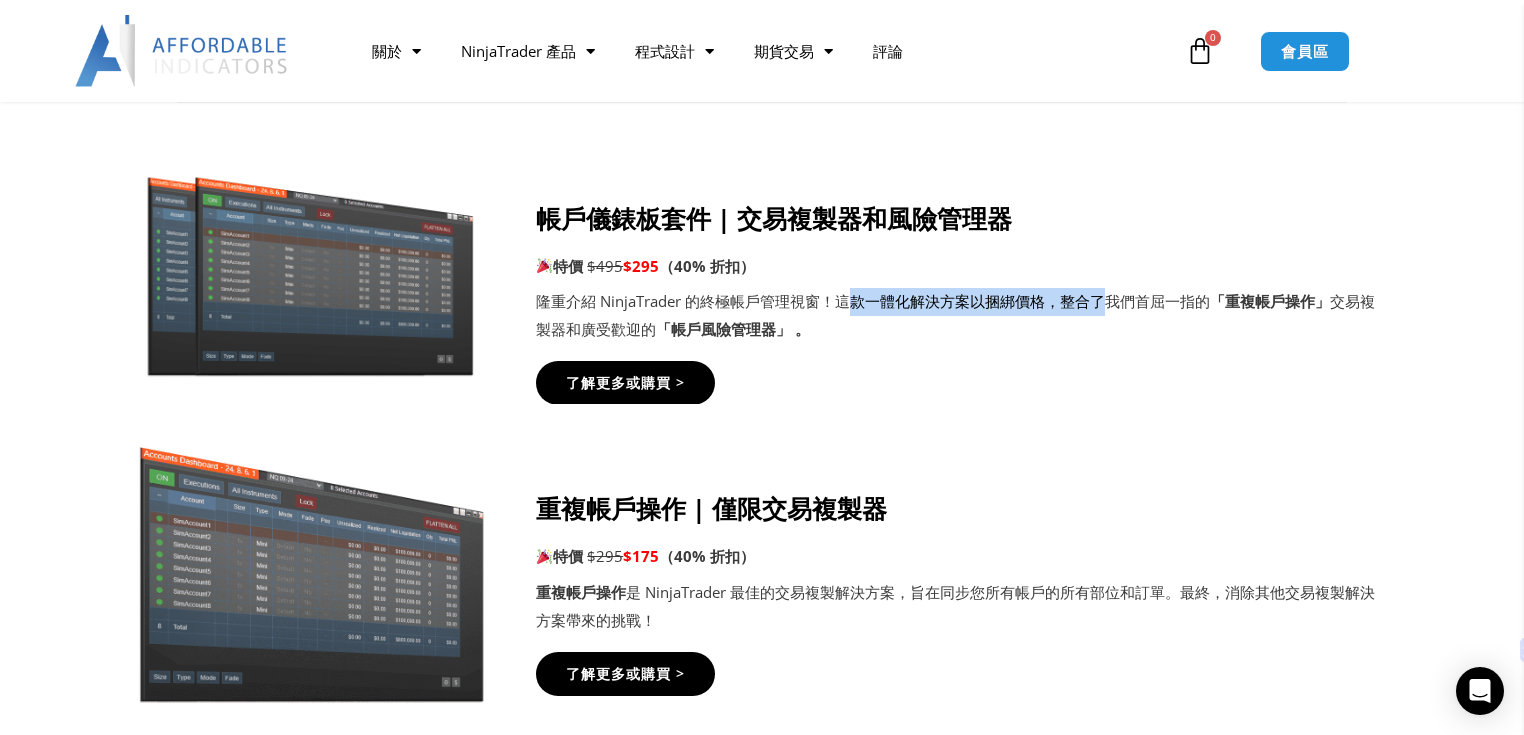 scroll, scrollTop: 1068, scrollLeft: 0, axis: vertical 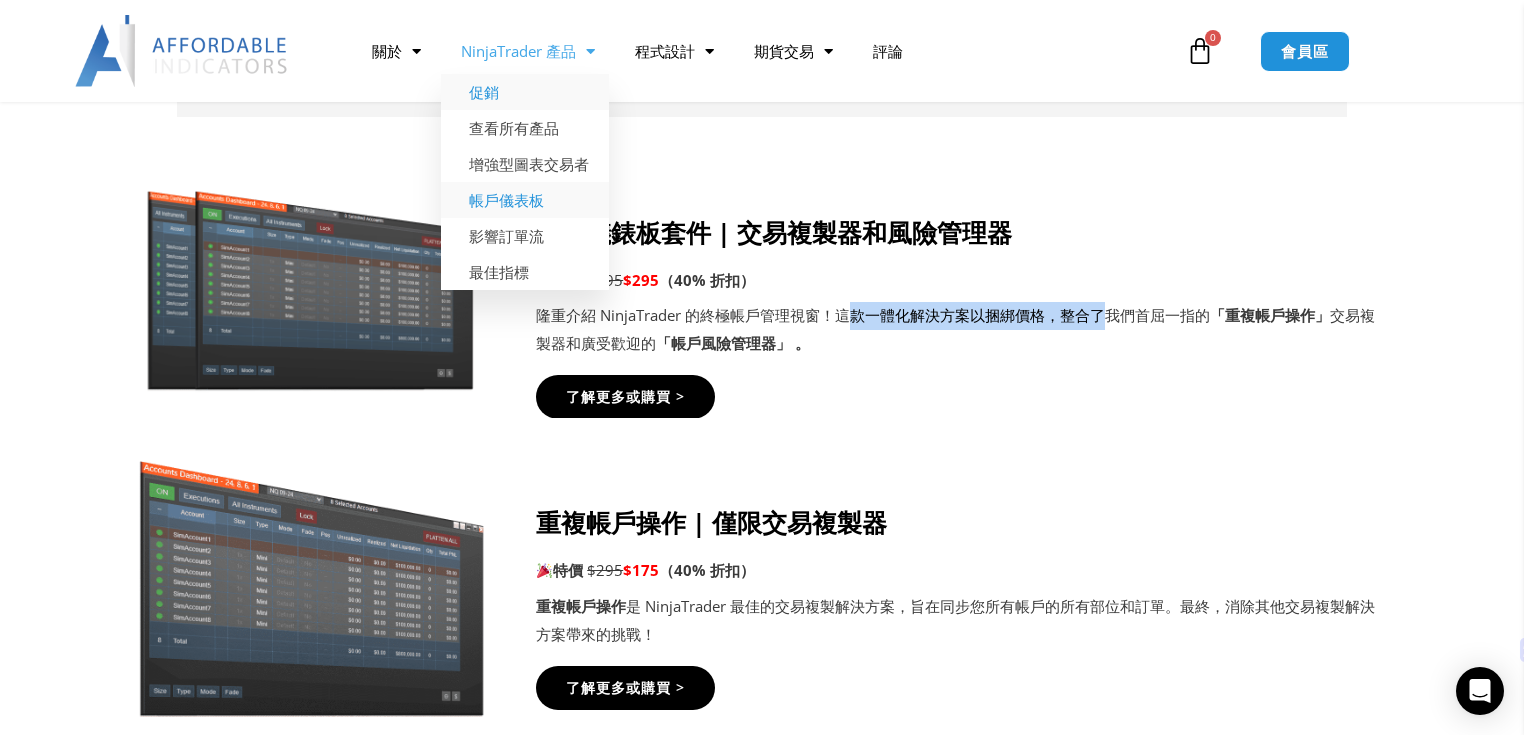drag, startPoint x: 513, startPoint y: 123, endPoint x: 484, endPoint y: 187, distance: 70.26379 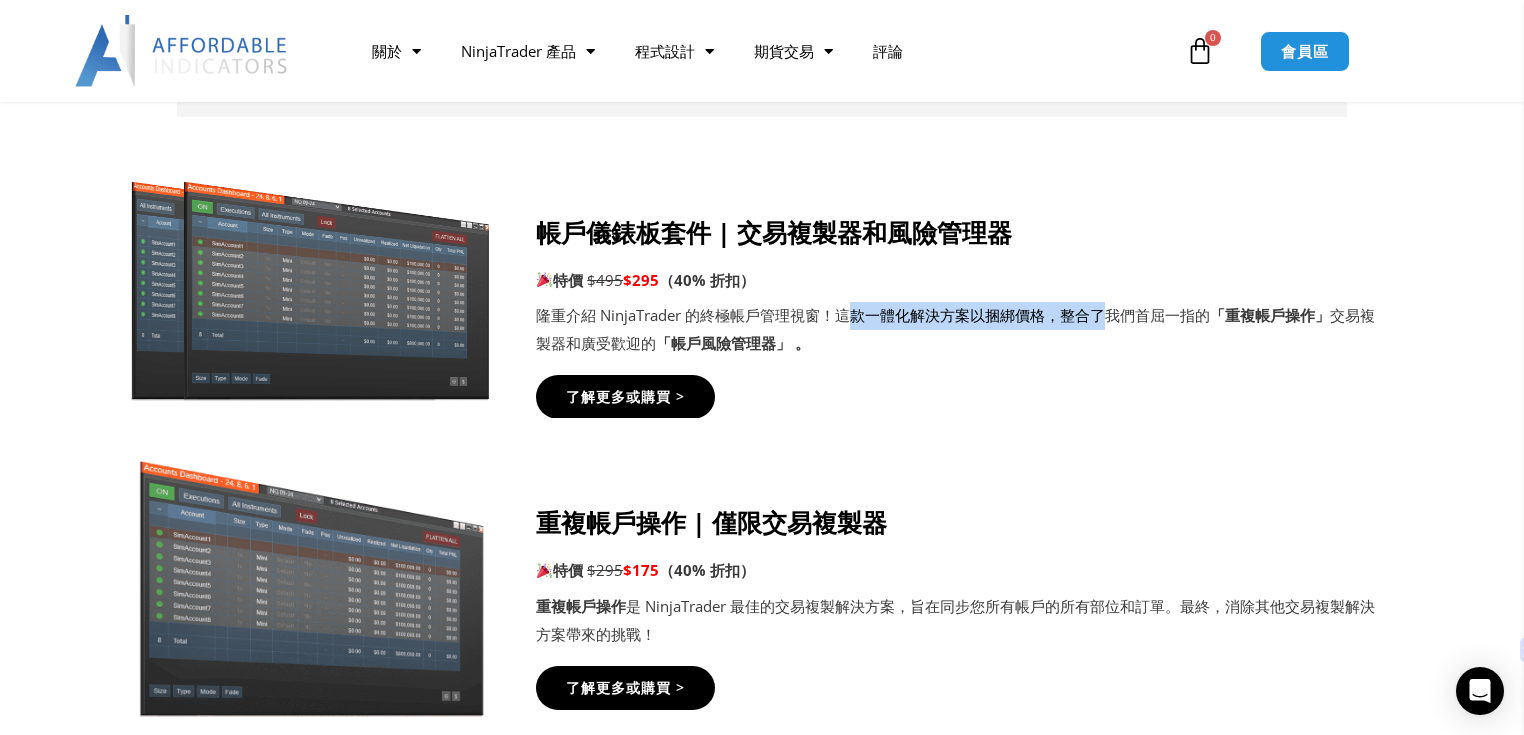 click at bounding box center (312, 287) 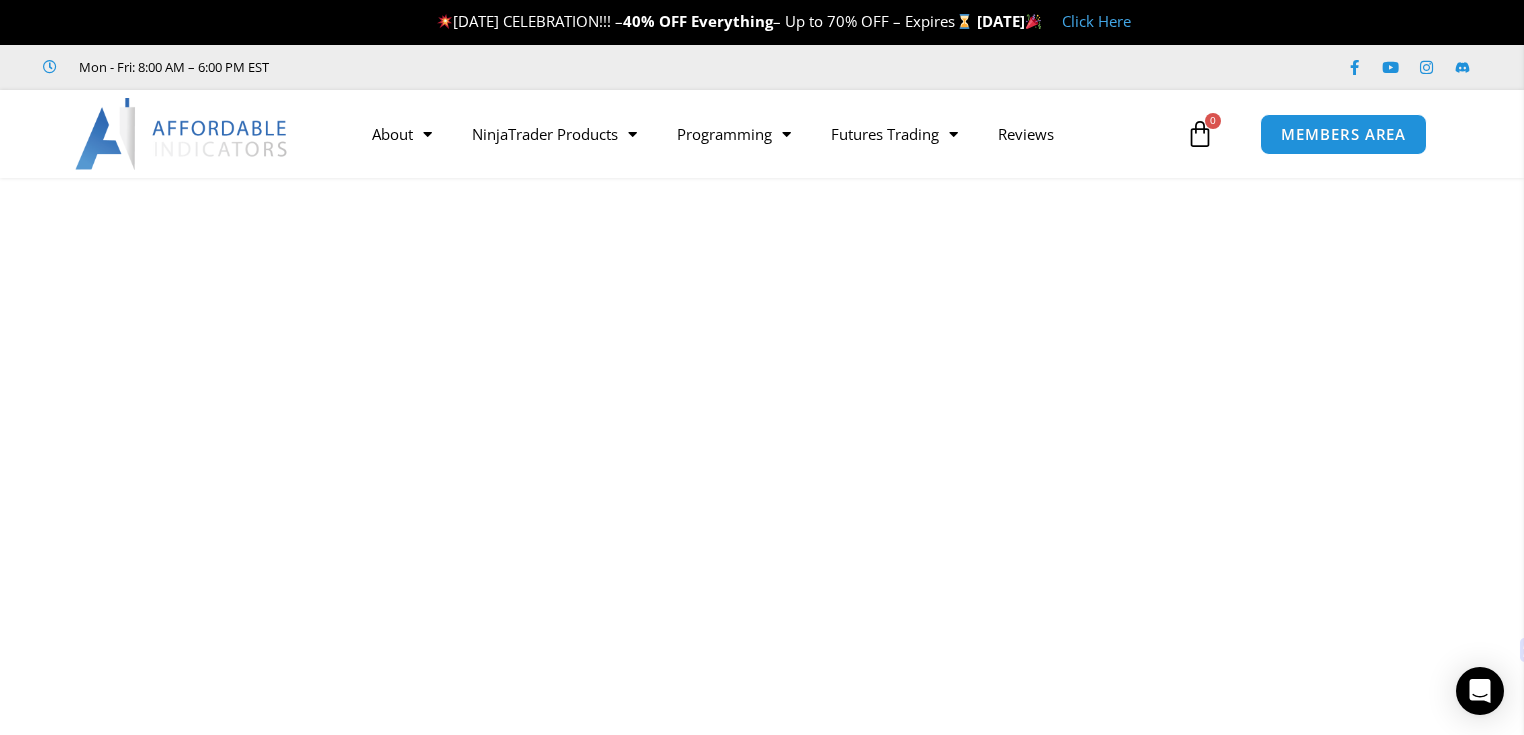 scroll, scrollTop: 0, scrollLeft: 0, axis: both 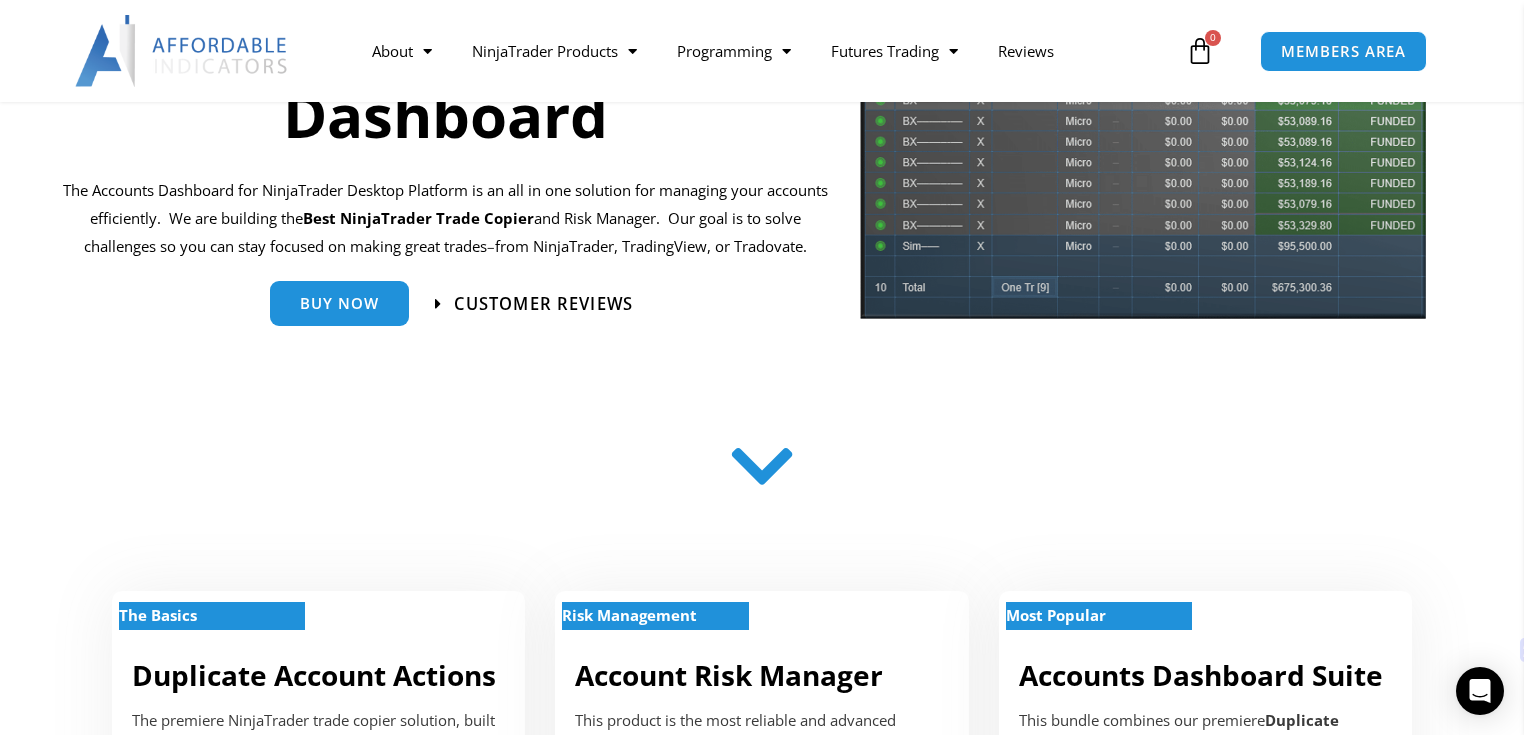 click on "Customer Reviews" at bounding box center [543, 303] 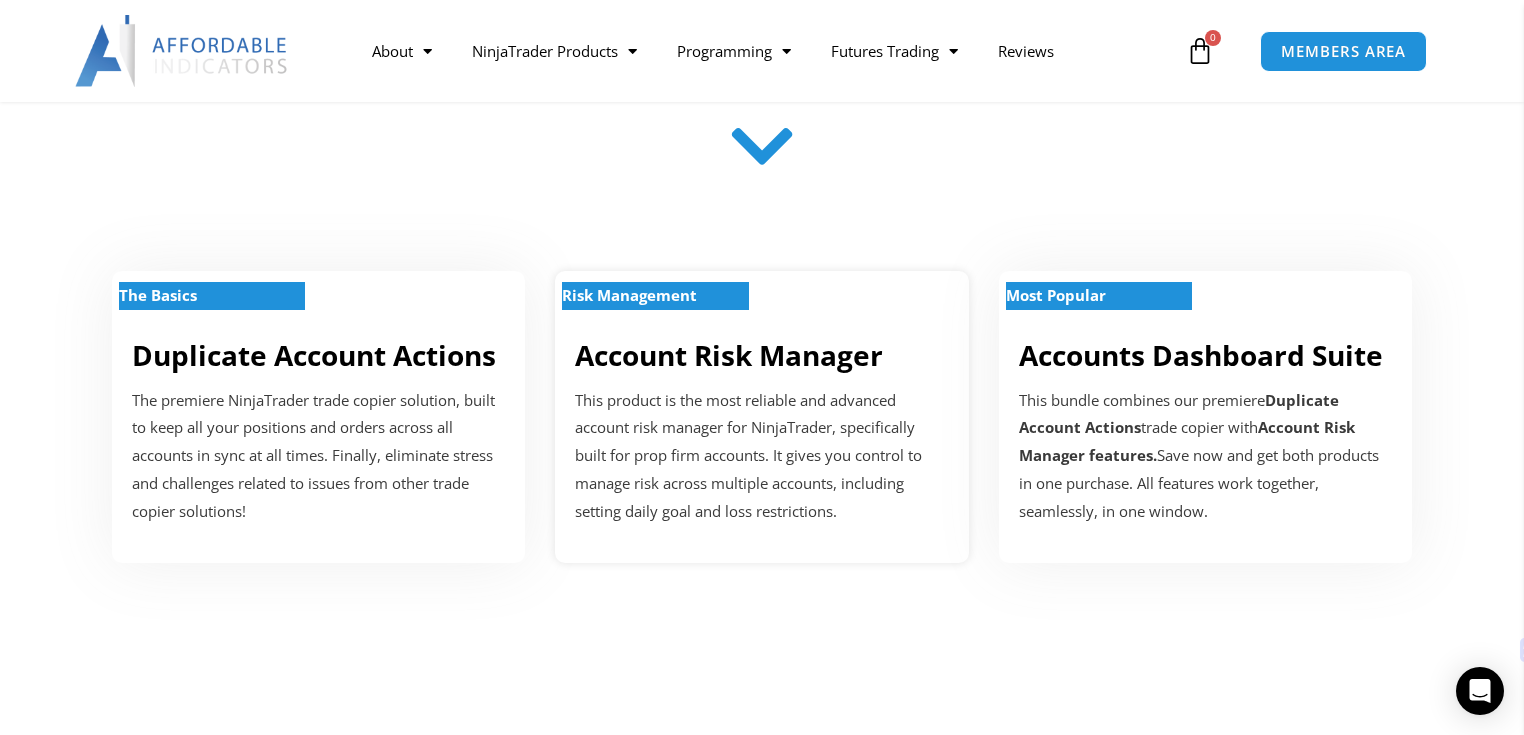 scroll, scrollTop: 638, scrollLeft: 0, axis: vertical 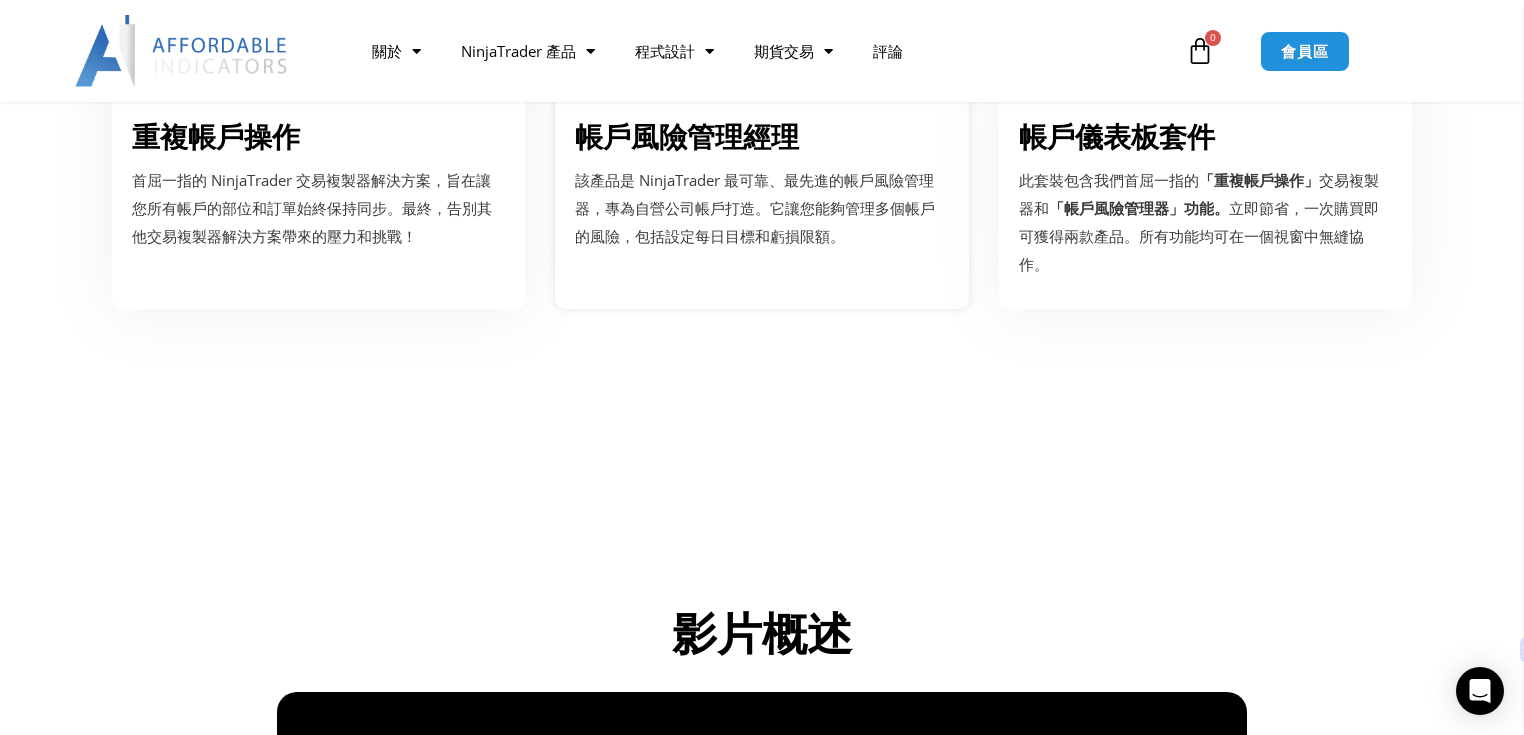click on "該產品是 NinjaTrader 最可靠、最先進的帳戶風險管理器，專為自營公司帳戶打造。它讓您能夠管理多個帳戶的風險，包括設定每日目標和虧損限額。" at bounding box center (761, 209) 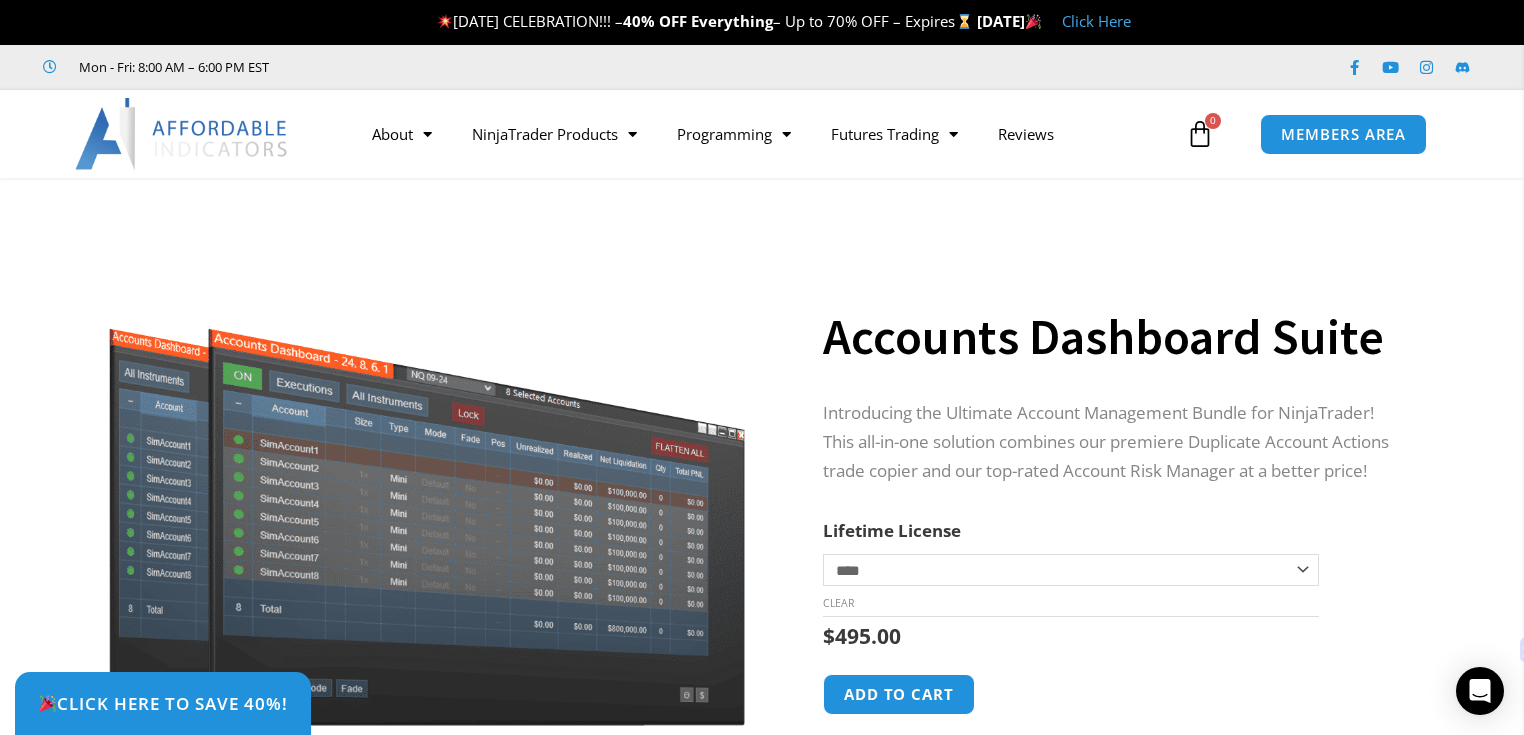 scroll, scrollTop: 0, scrollLeft: 0, axis: both 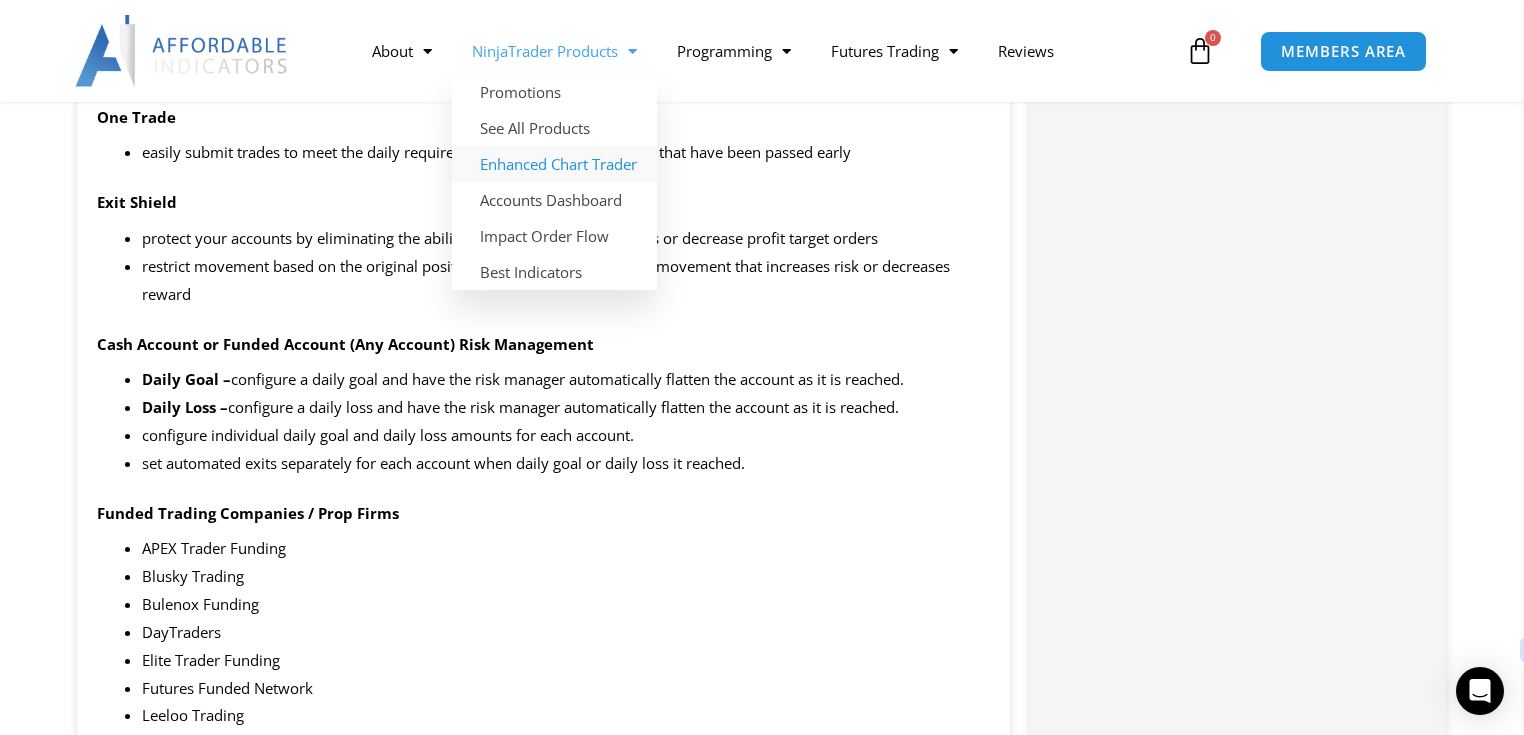 click on "Enhanced Chart Trader" 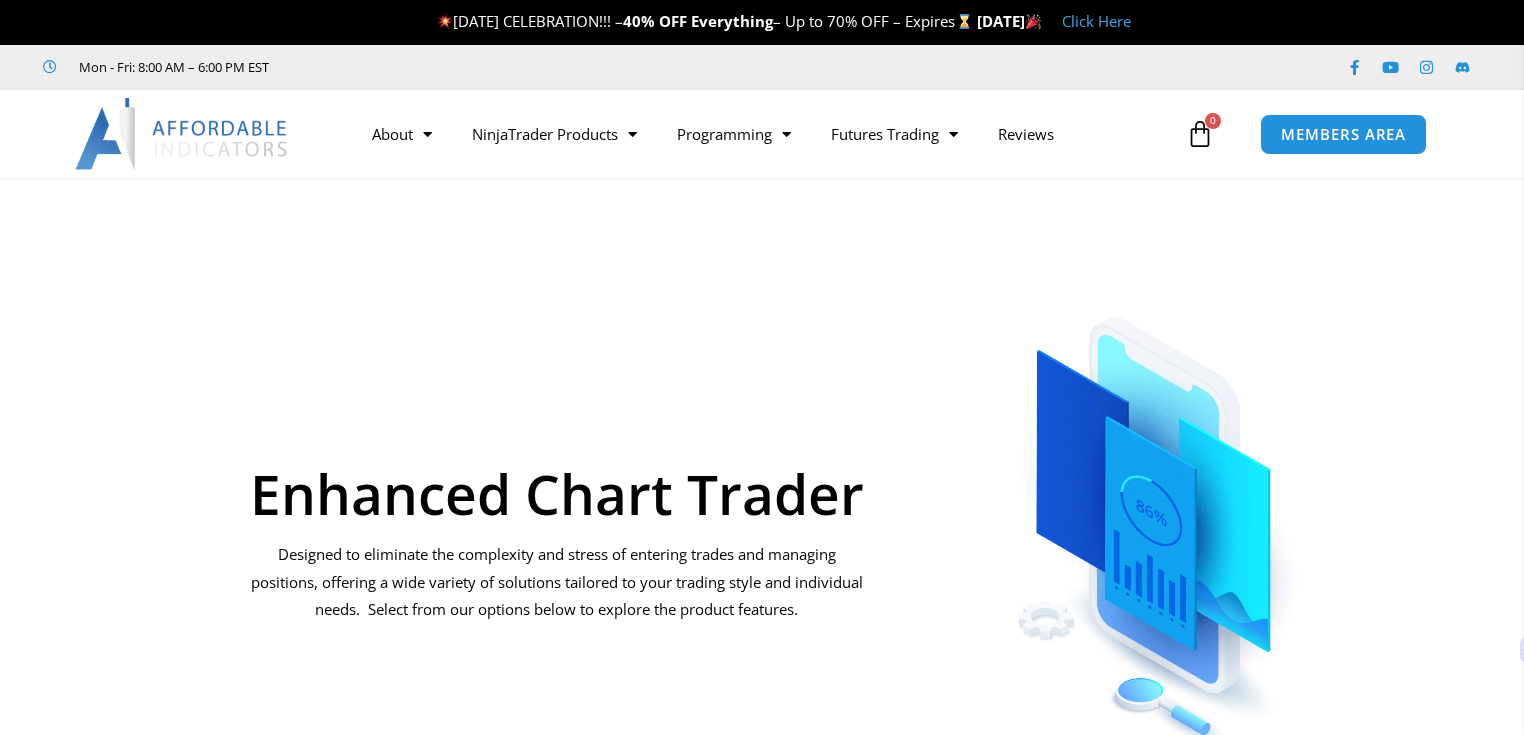 scroll, scrollTop: 0, scrollLeft: 0, axis: both 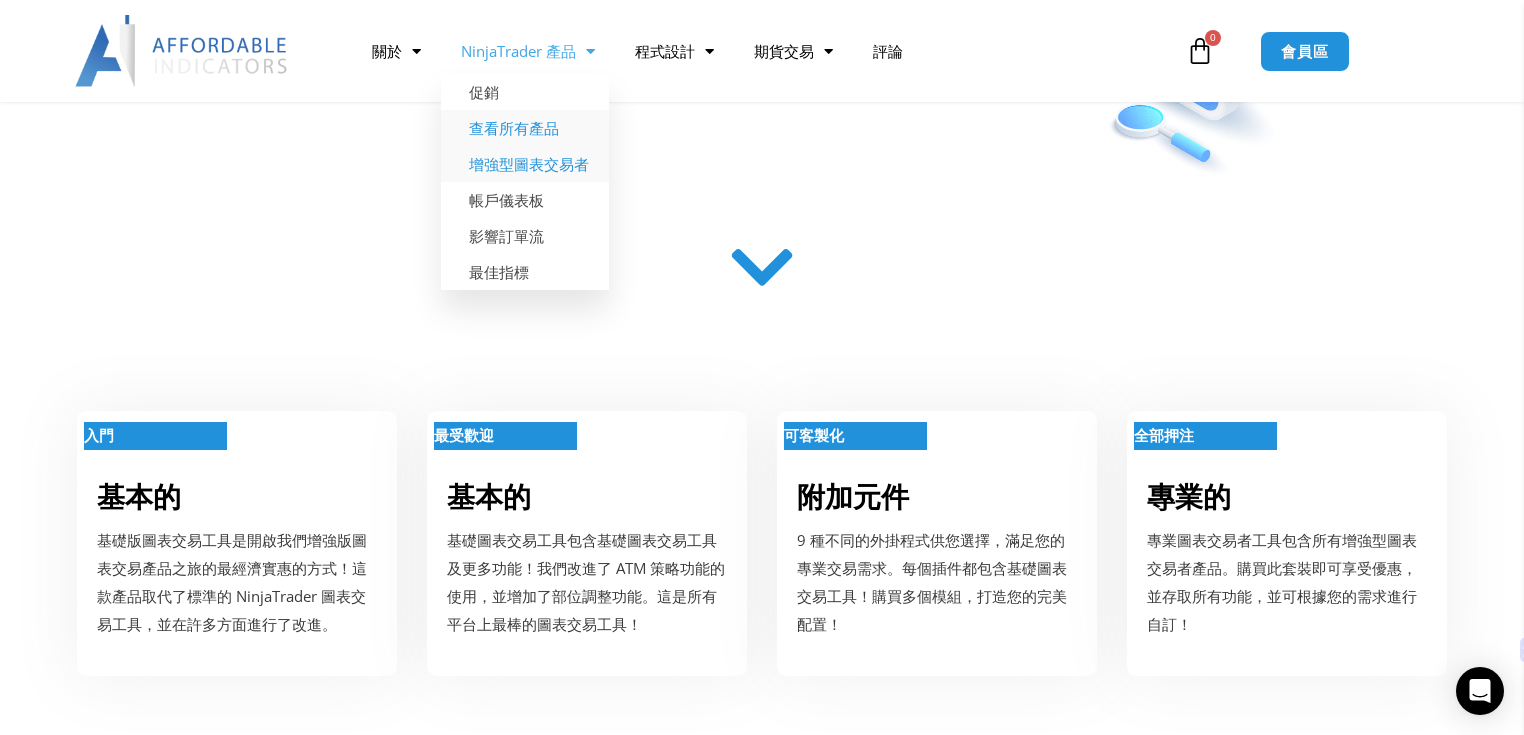 click on "查看所有產品" 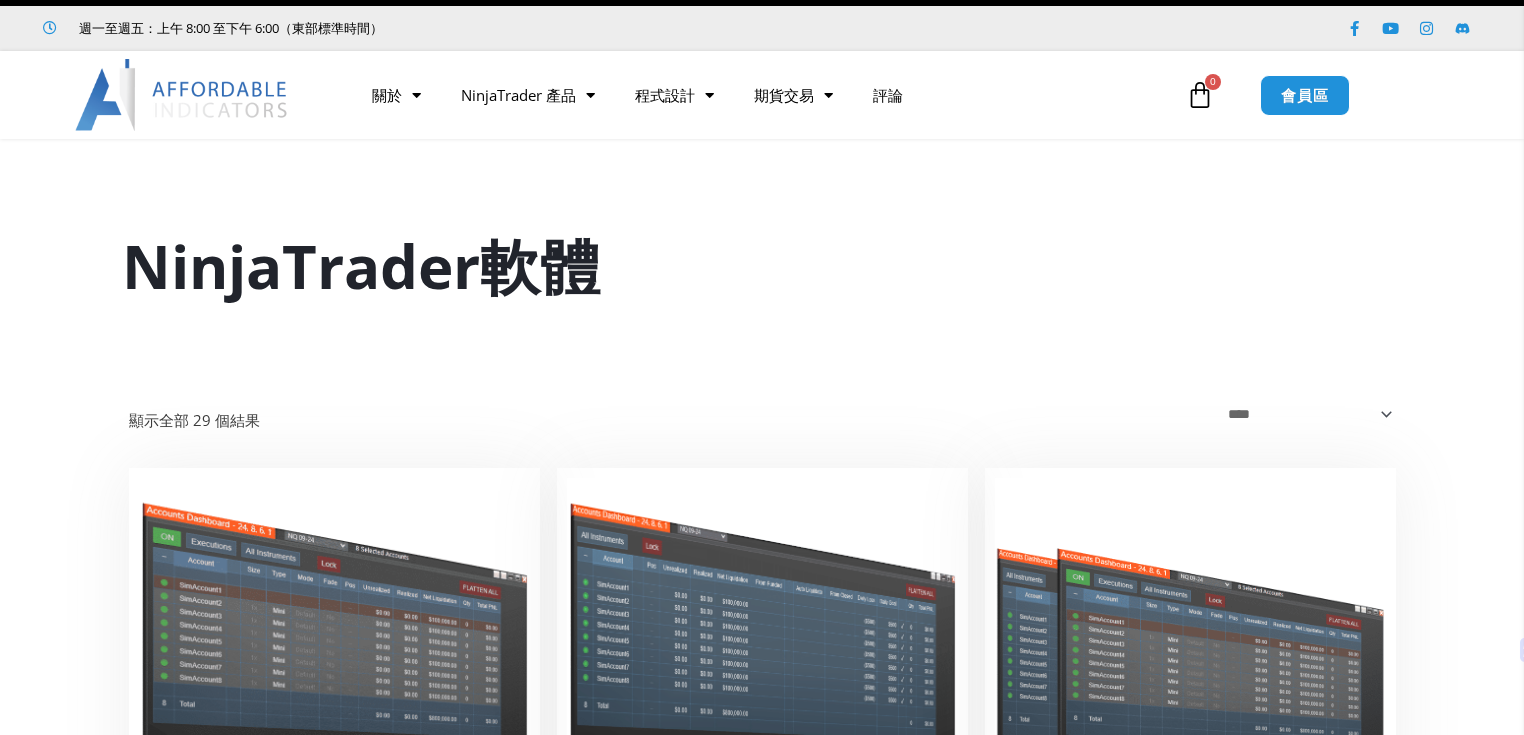 scroll, scrollTop: 643, scrollLeft: 0, axis: vertical 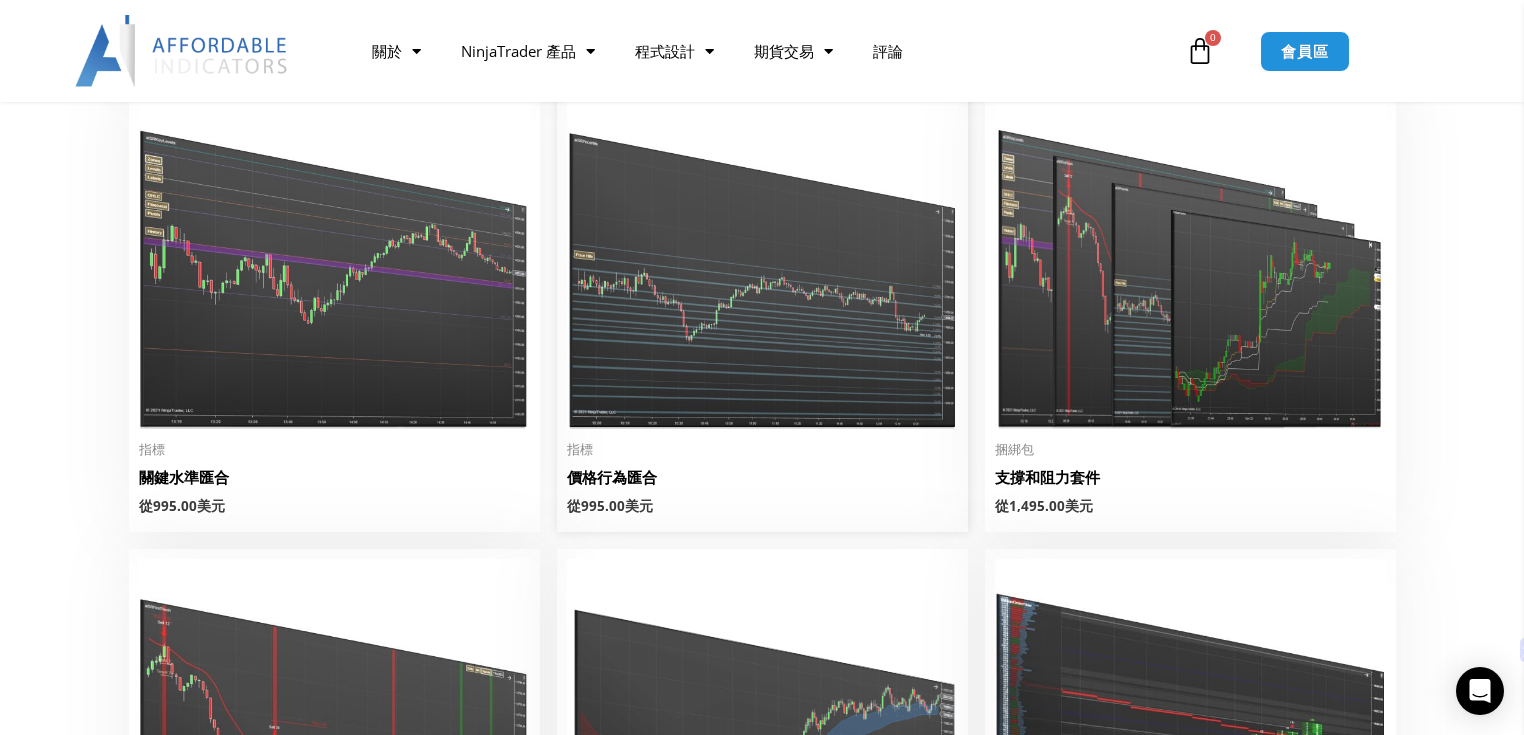 click at bounding box center [762, 261] 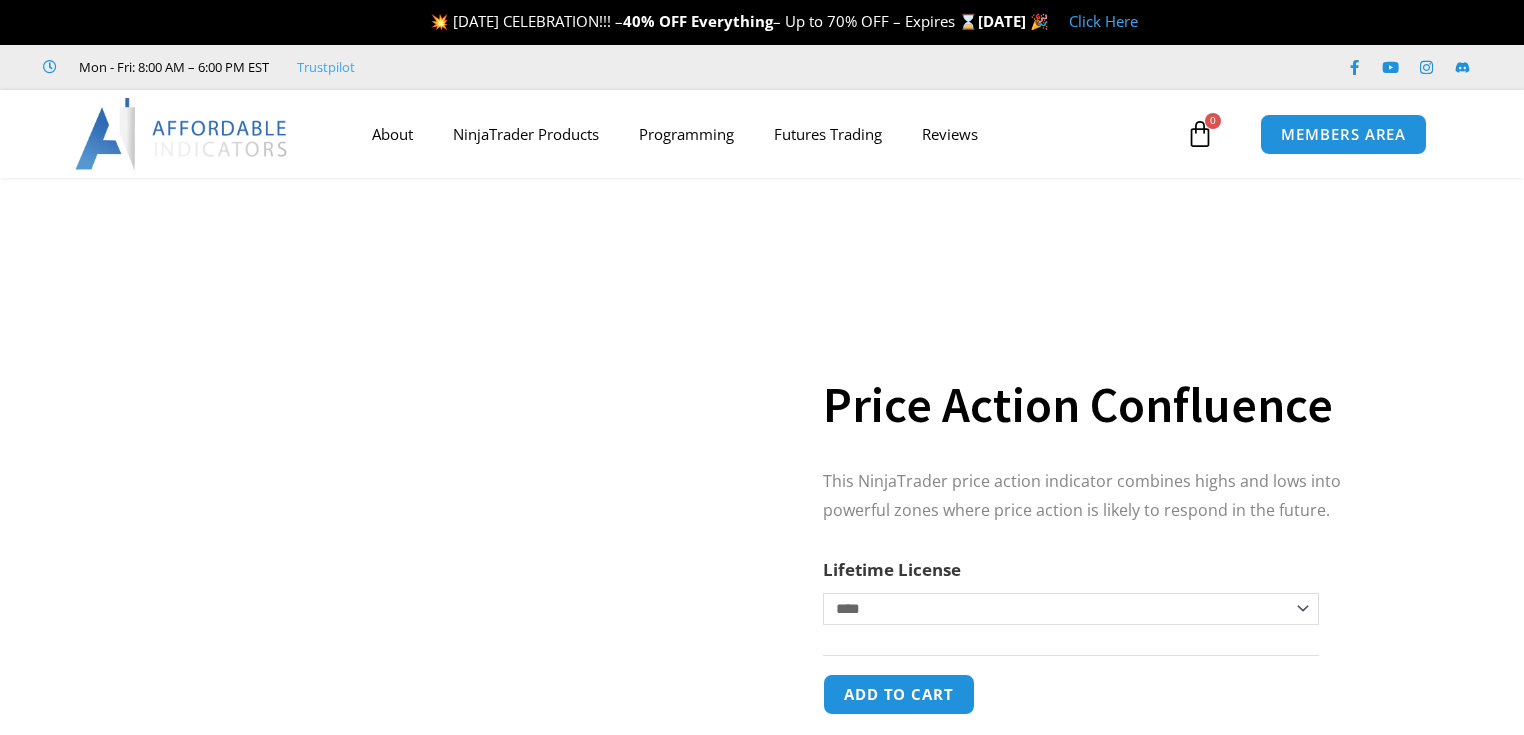 scroll, scrollTop: 0, scrollLeft: 0, axis: both 